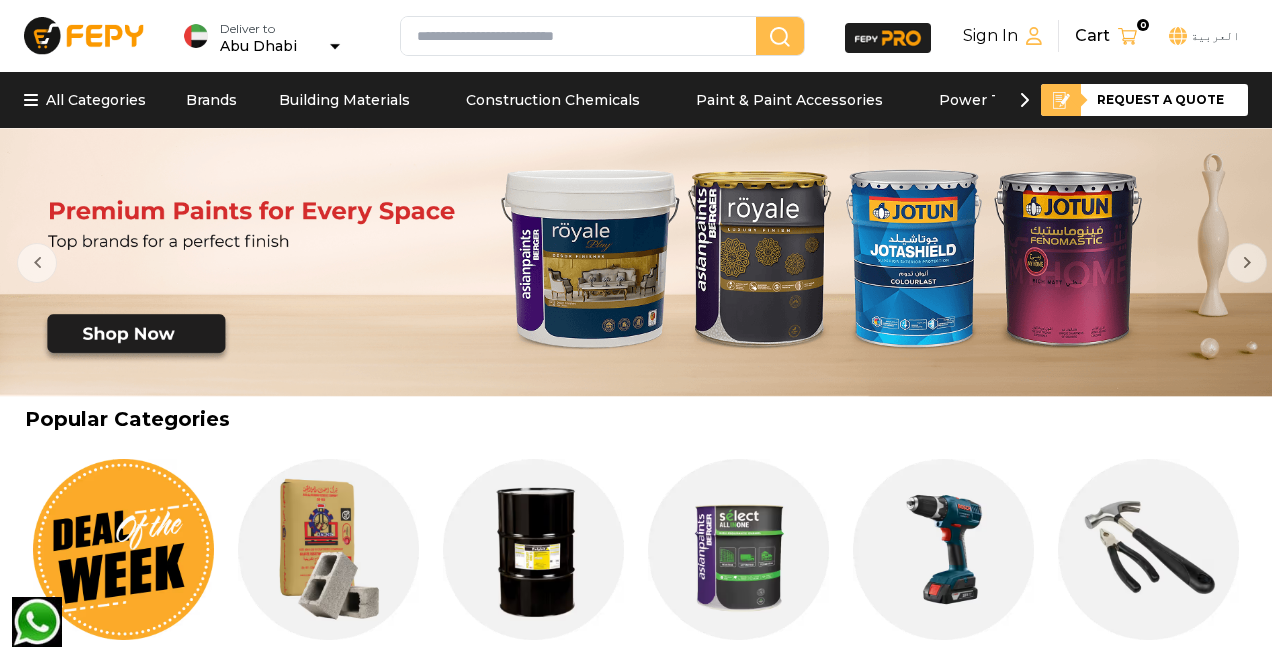 scroll, scrollTop: 0, scrollLeft: 0, axis: both 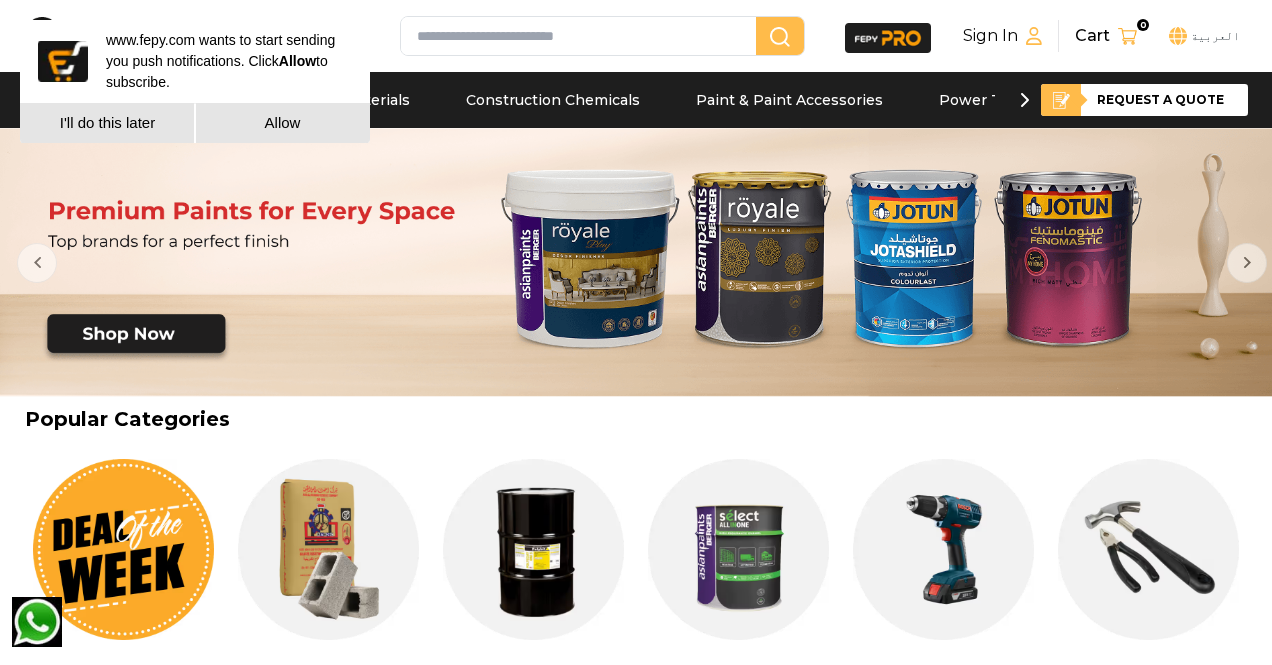 click on "Popular Categories" at bounding box center (635, 419) 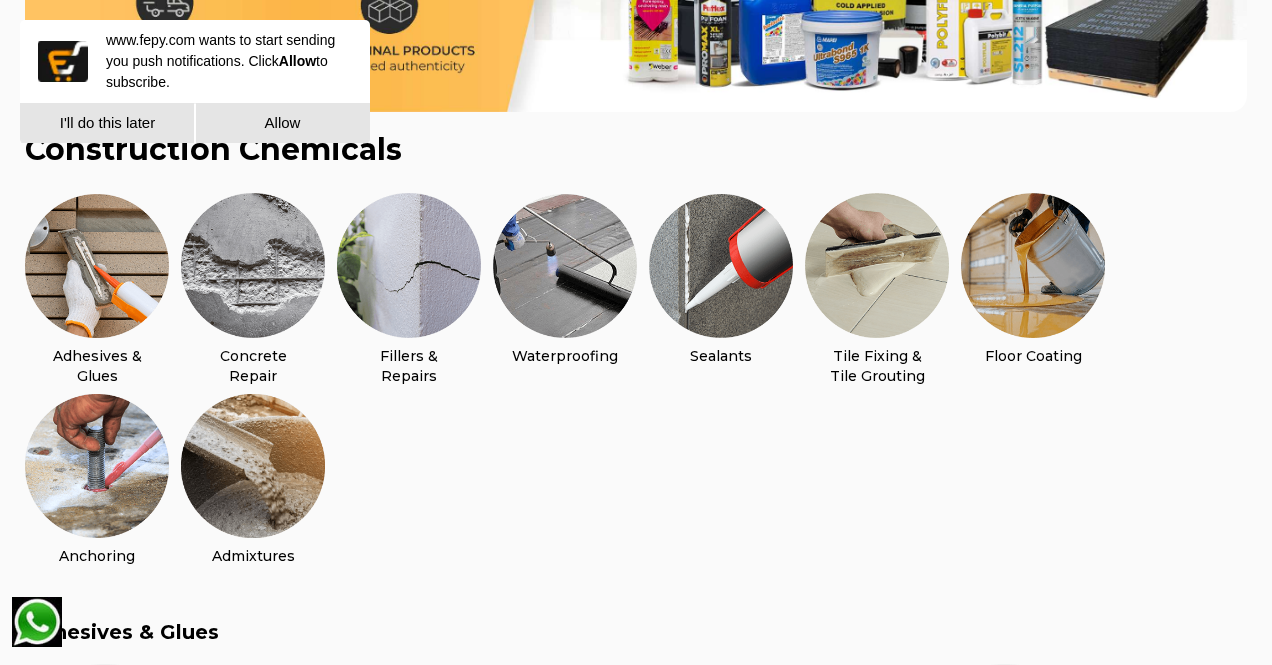 scroll, scrollTop: 400, scrollLeft: 0, axis: vertical 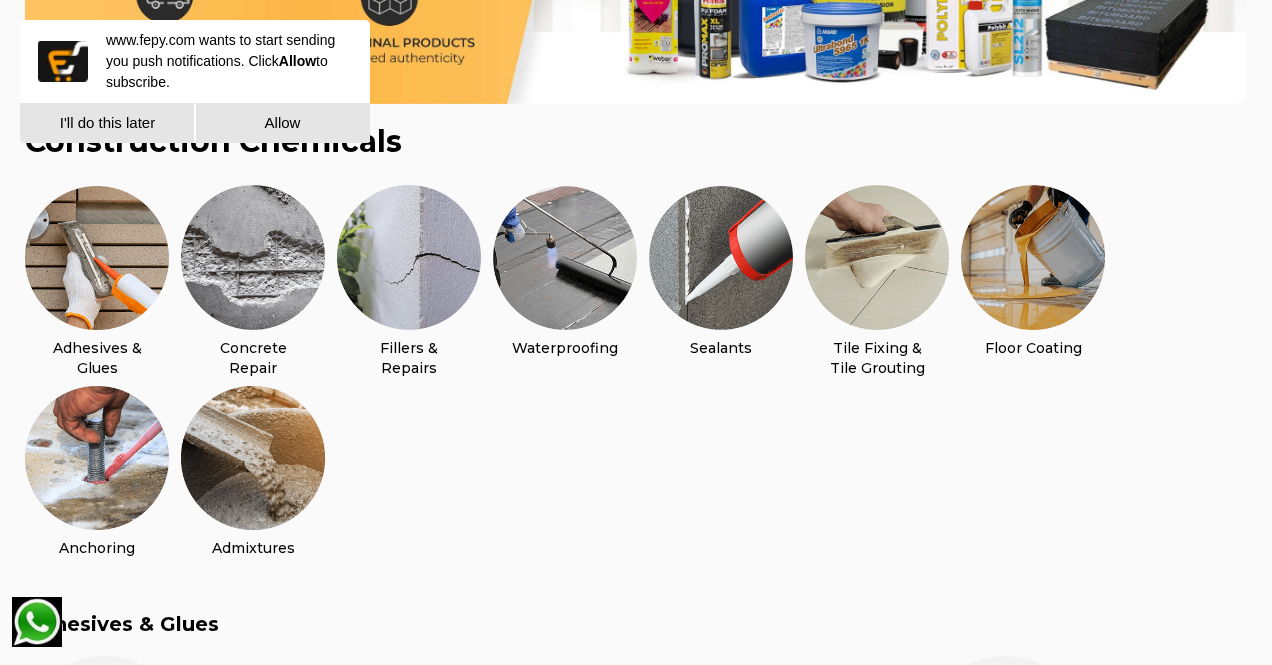 click at bounding box center [1033, 258] 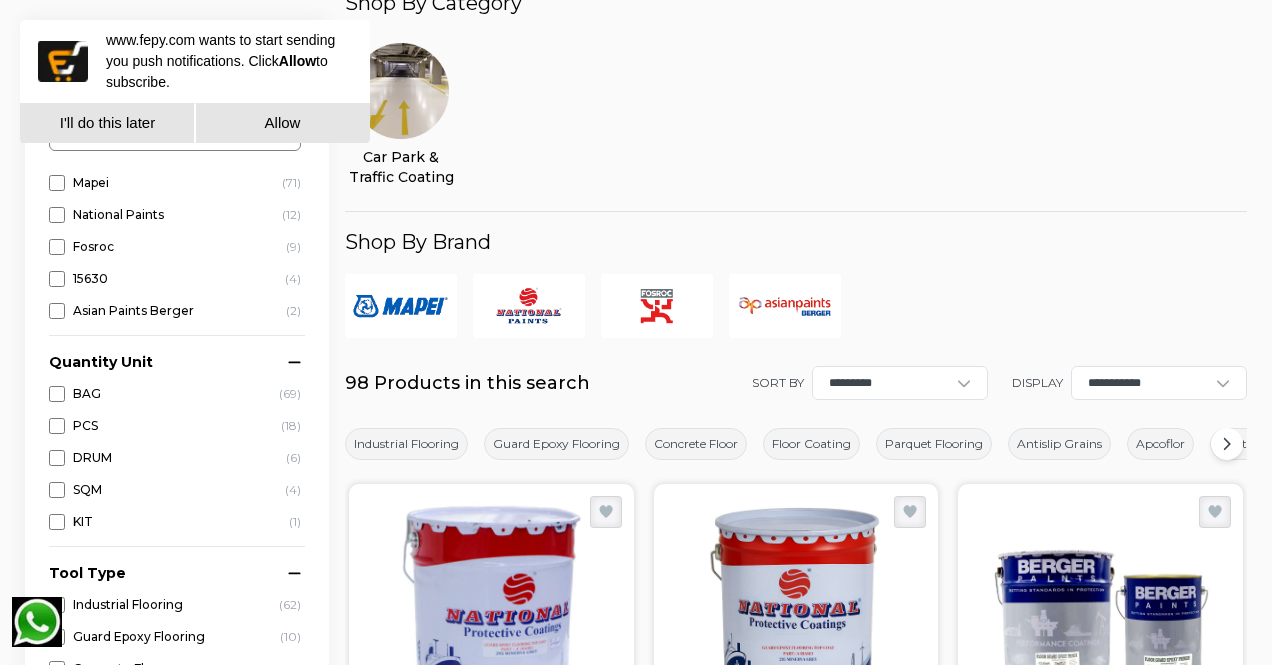 scroll, scrollTop: 0, scrollLeft: 0, axis: both 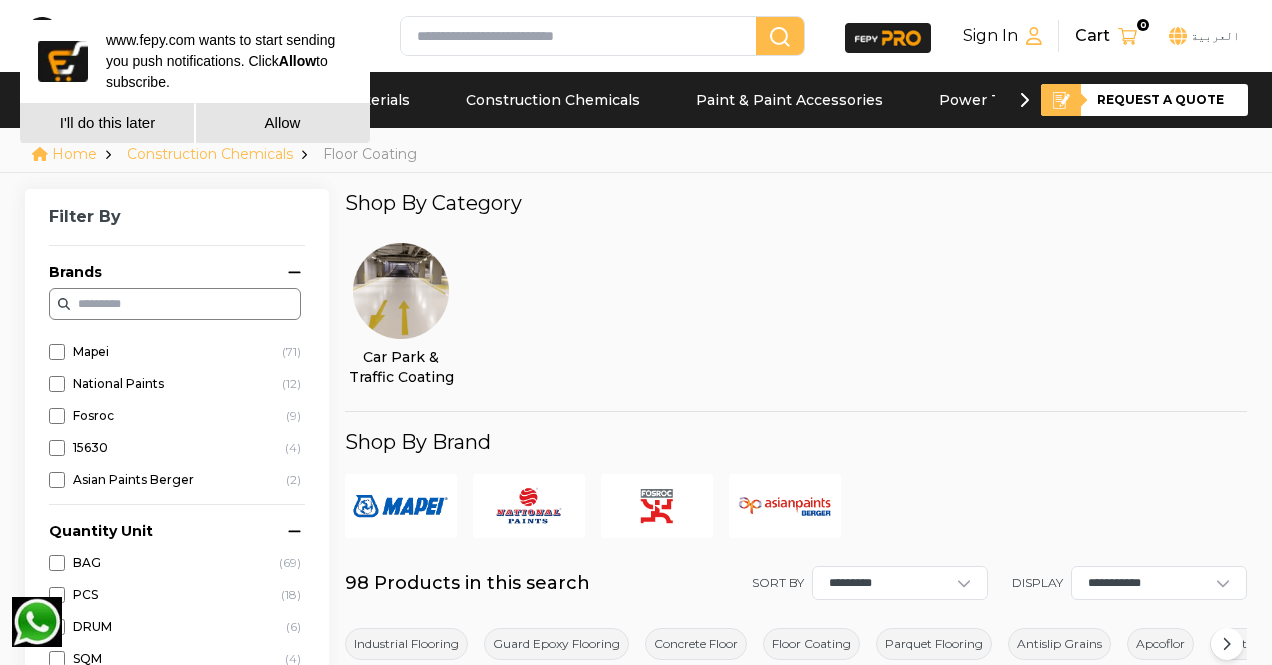 click at bounding box center [582, 36] 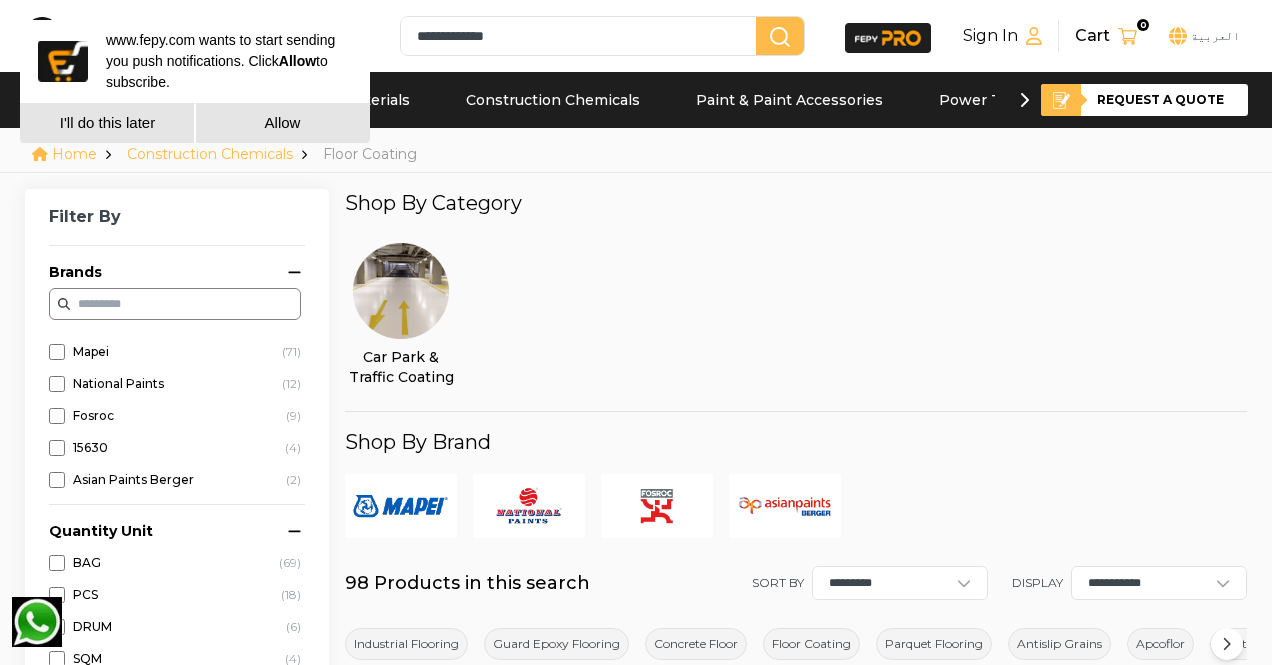 type on "**********" 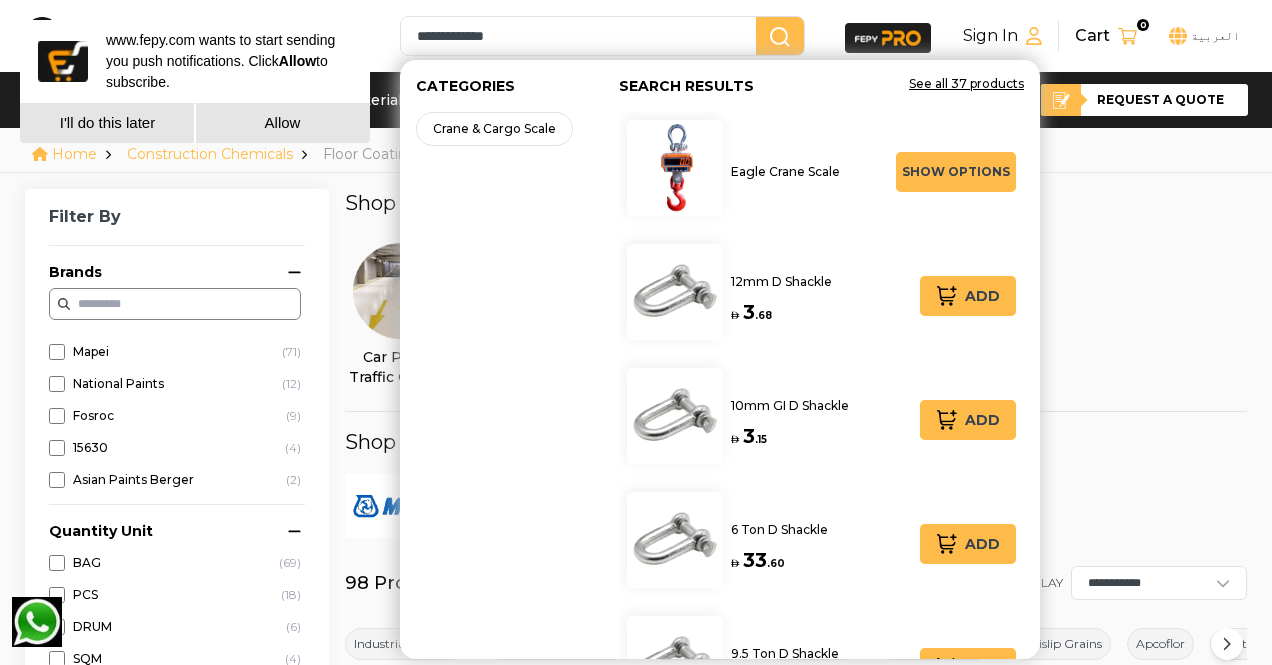click at bounding box center (780, 37) 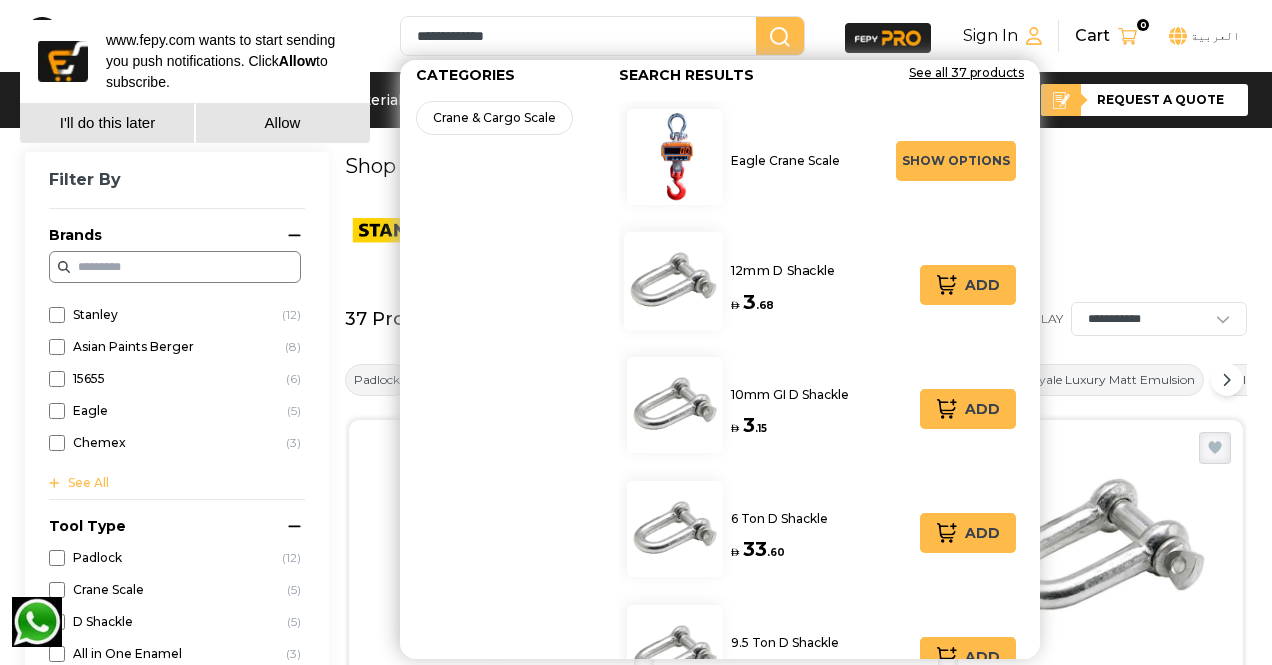 scroll, scrollTop: 0, scrollLeft: 0, axis: both 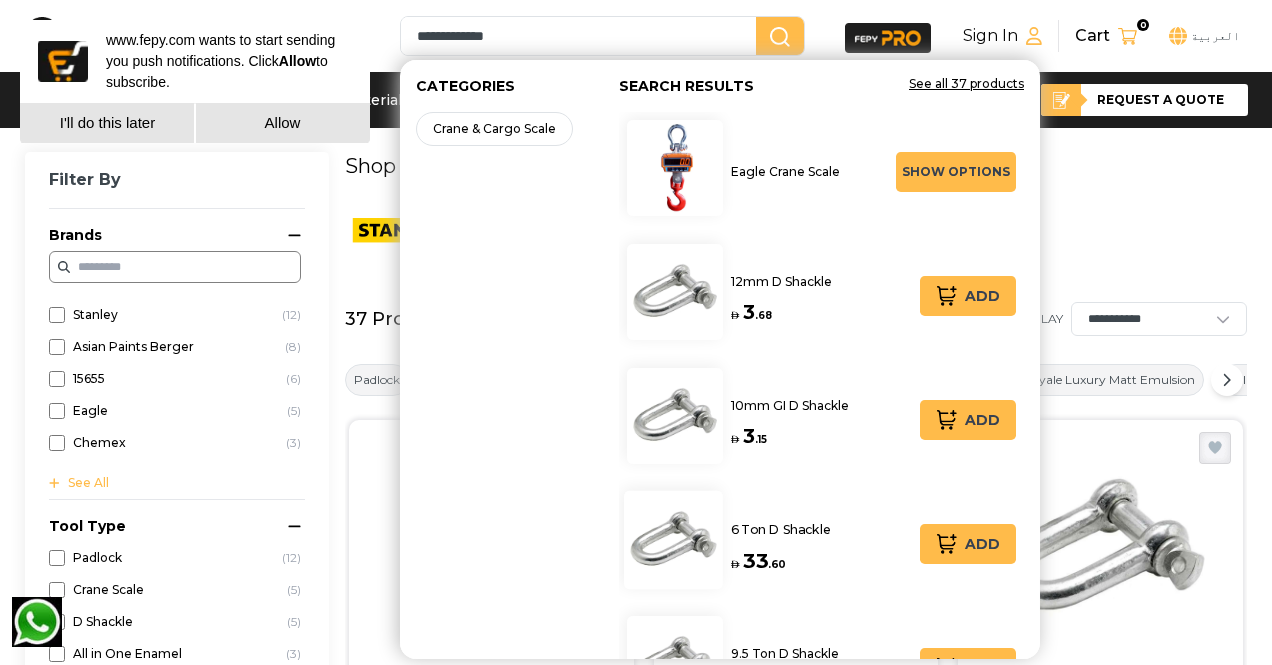 click on "6 Ton D Shackle" at bounding box center (781, 529) 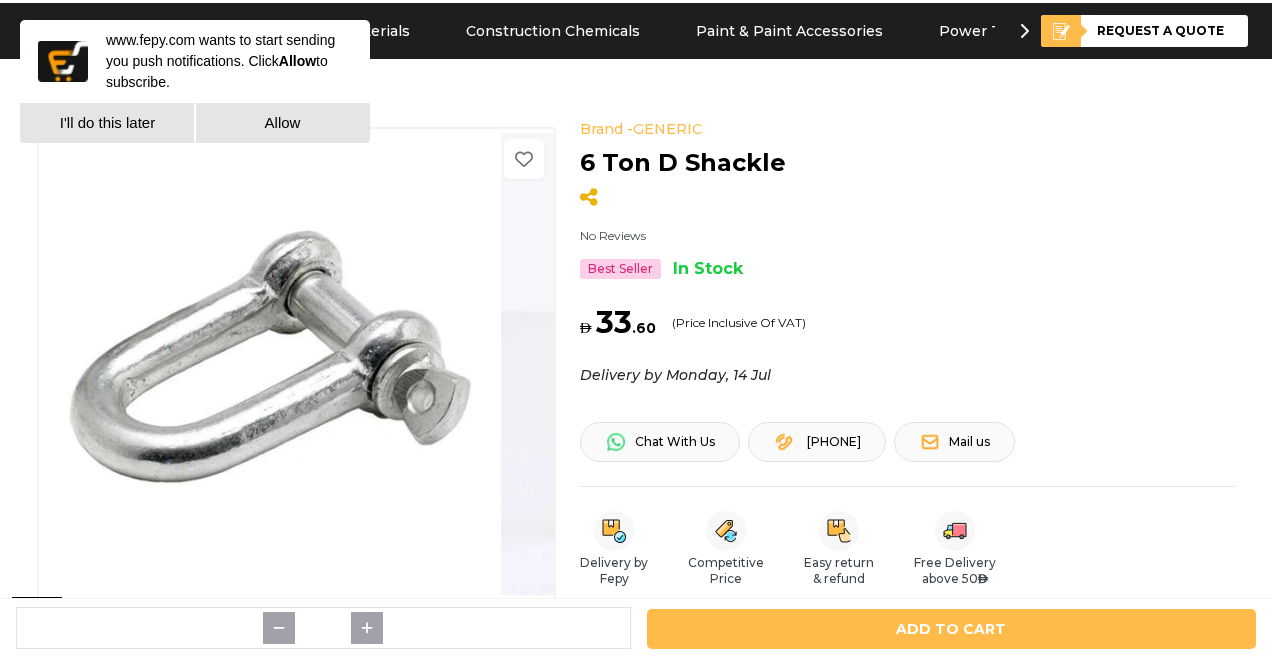 scroll, scrollTop: 100, scrollLeft: 0, axis: vertical 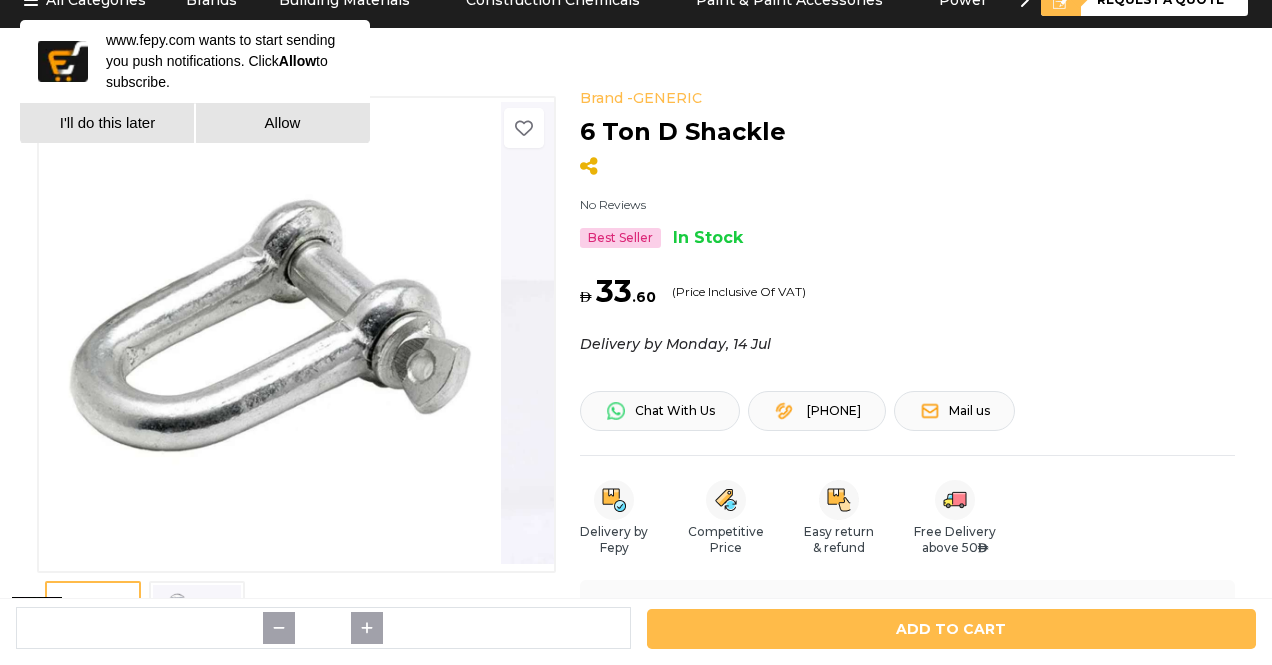 click at bounding box center [0, 0] 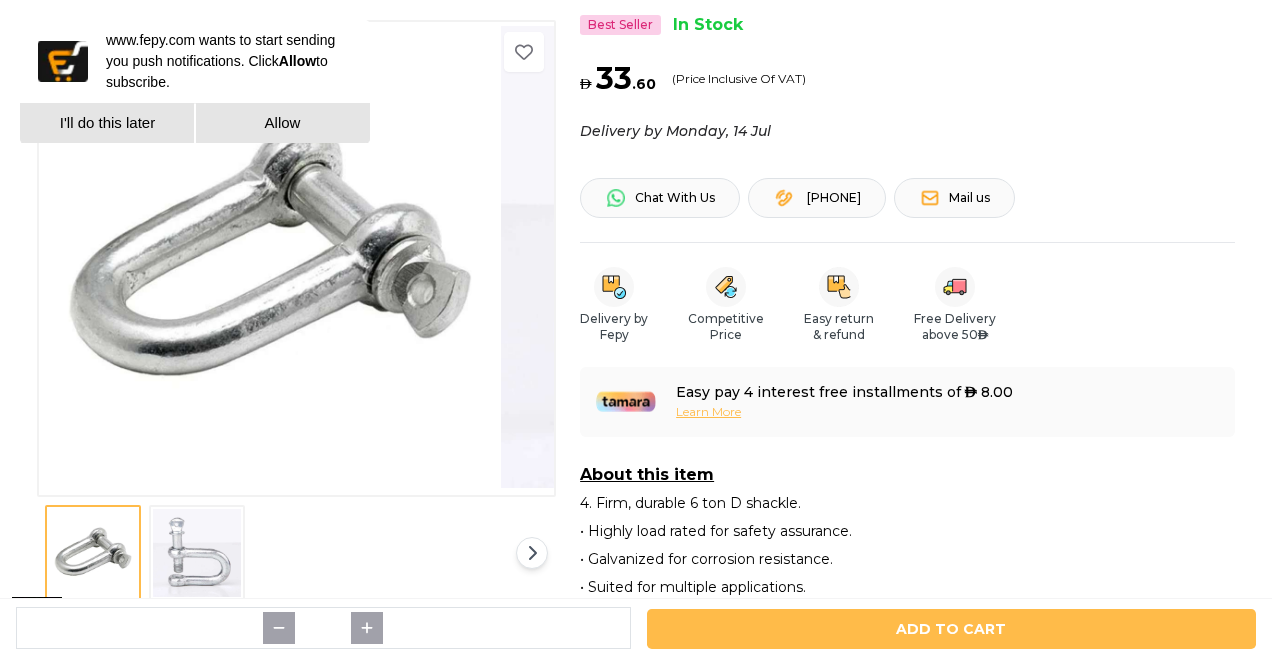 scroll, scrollTop: 200, scrollLeft: 0, axis: vertical 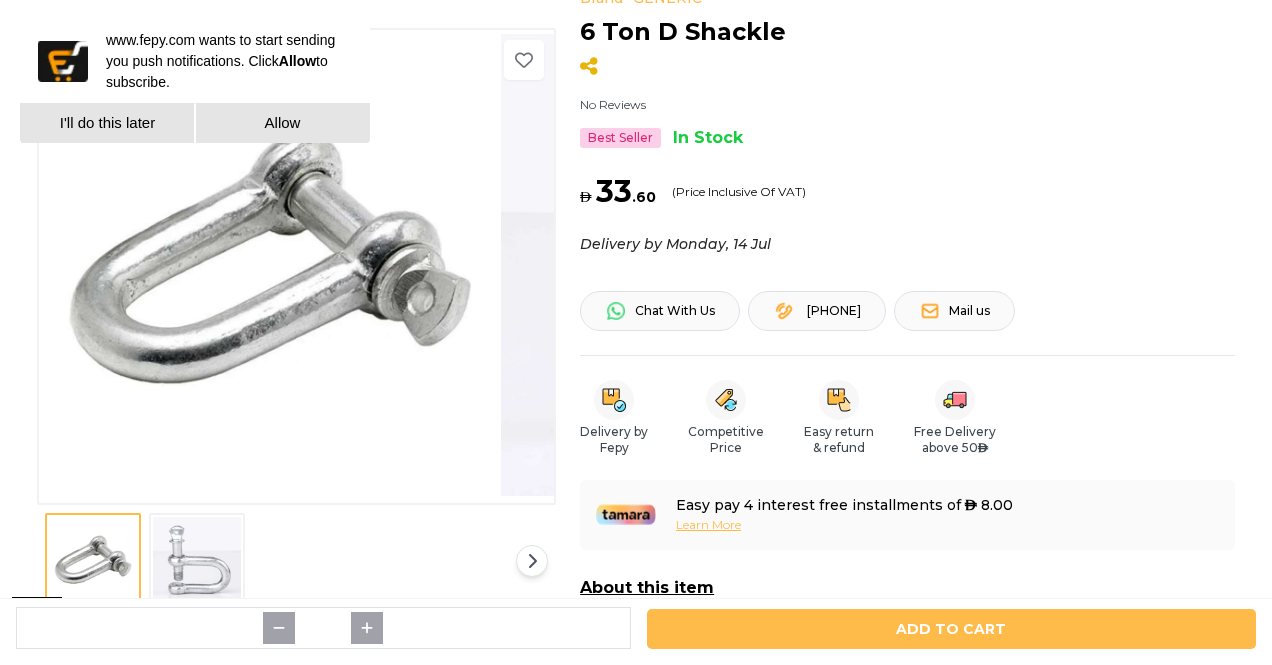 click at bounding box center (197, 561) 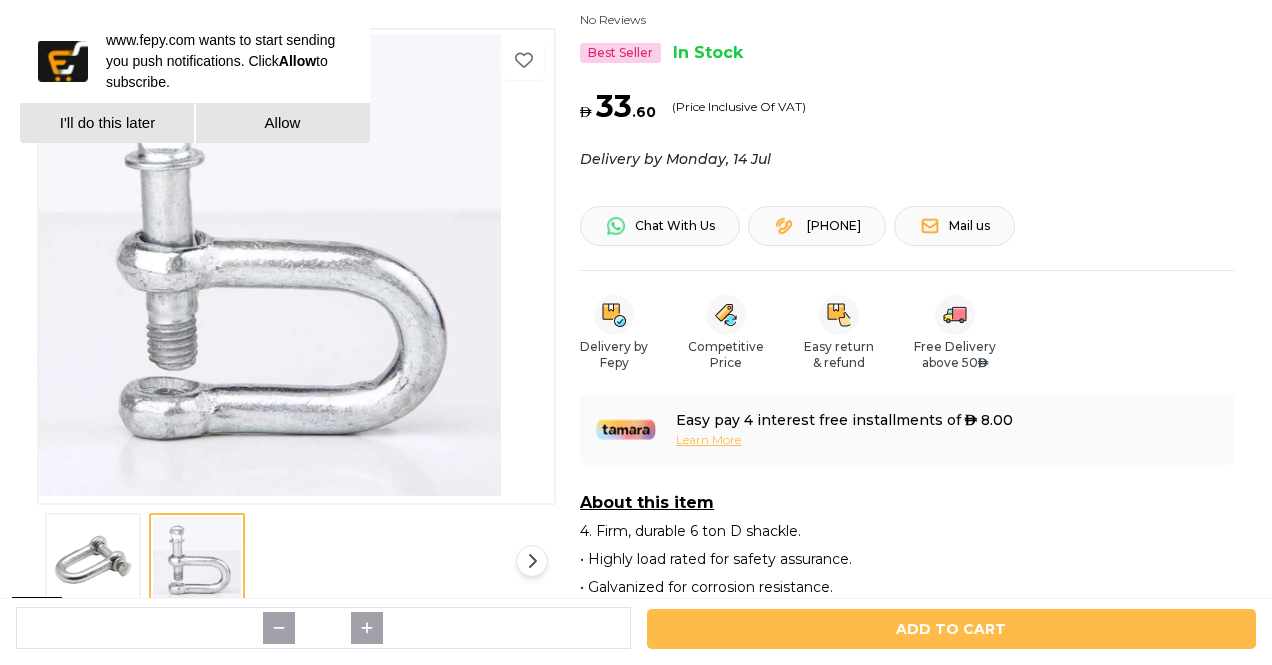 scroll, scrollTop: 400, scrollLeft: 0, axis: vertical 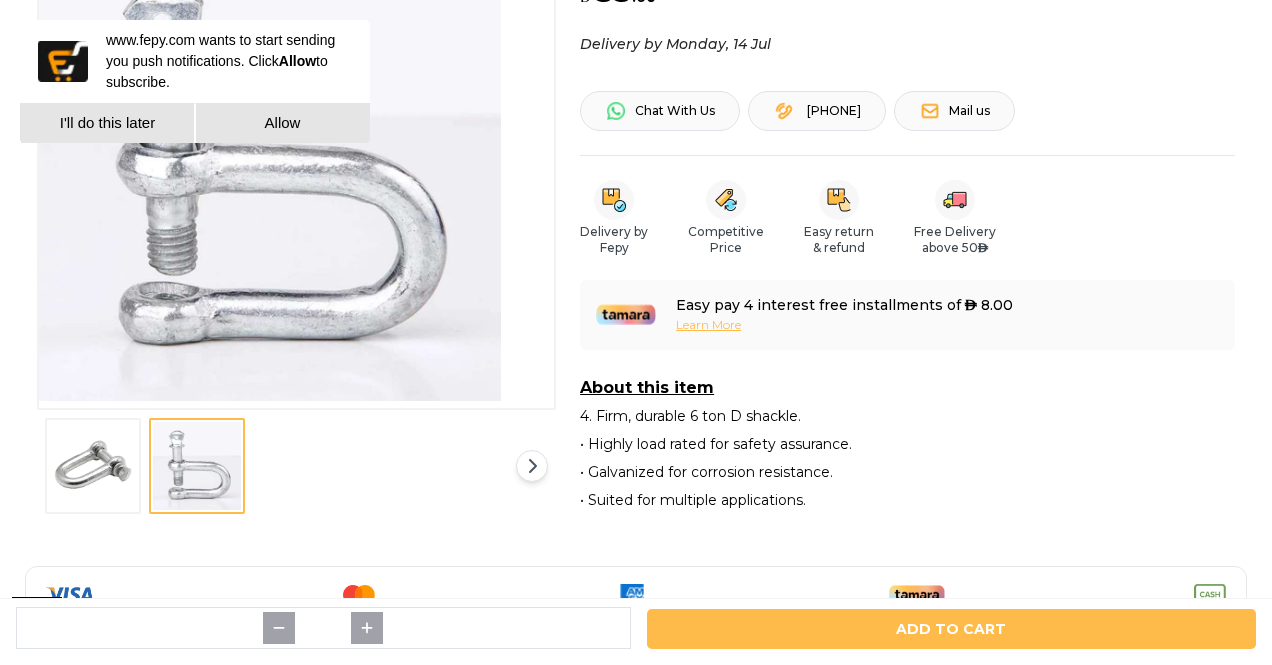 click on "Add to Cart" at bounding box center [0, 0] 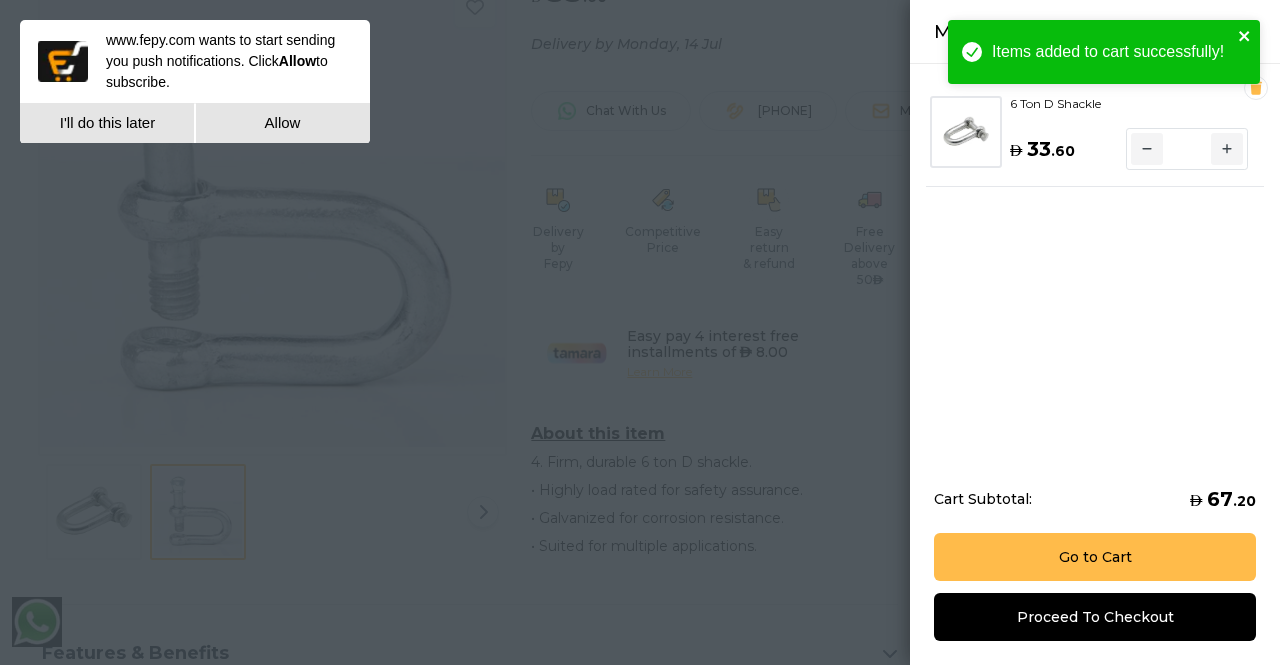 click 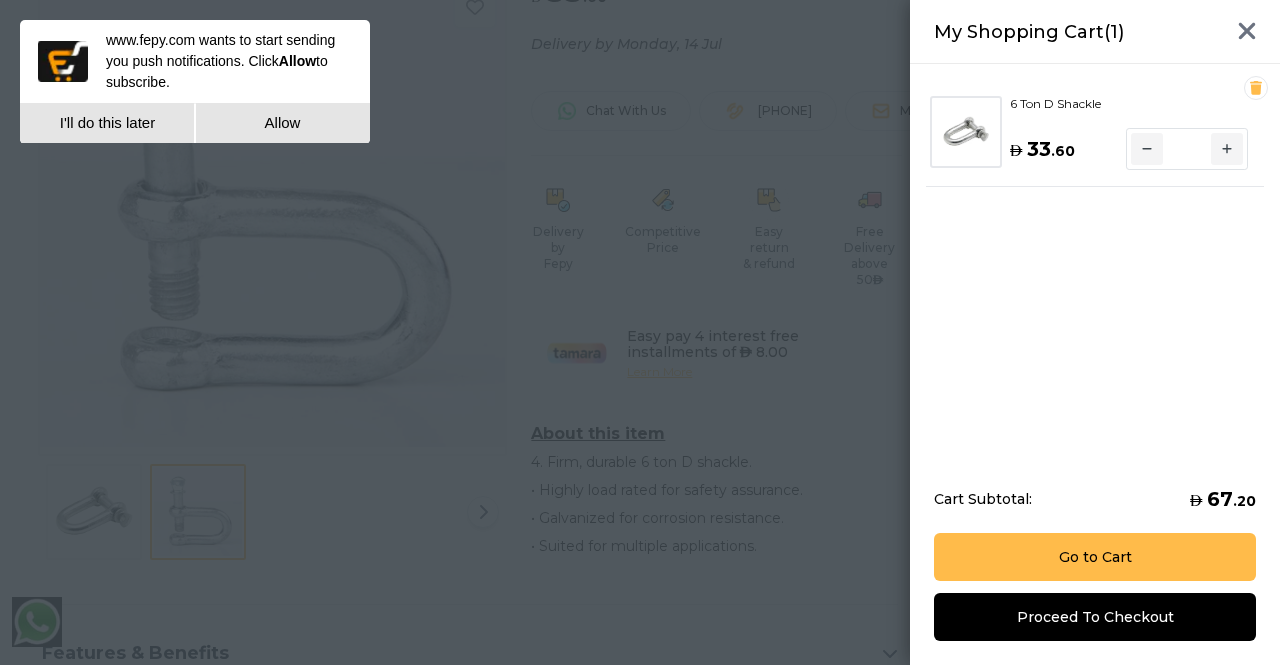 click 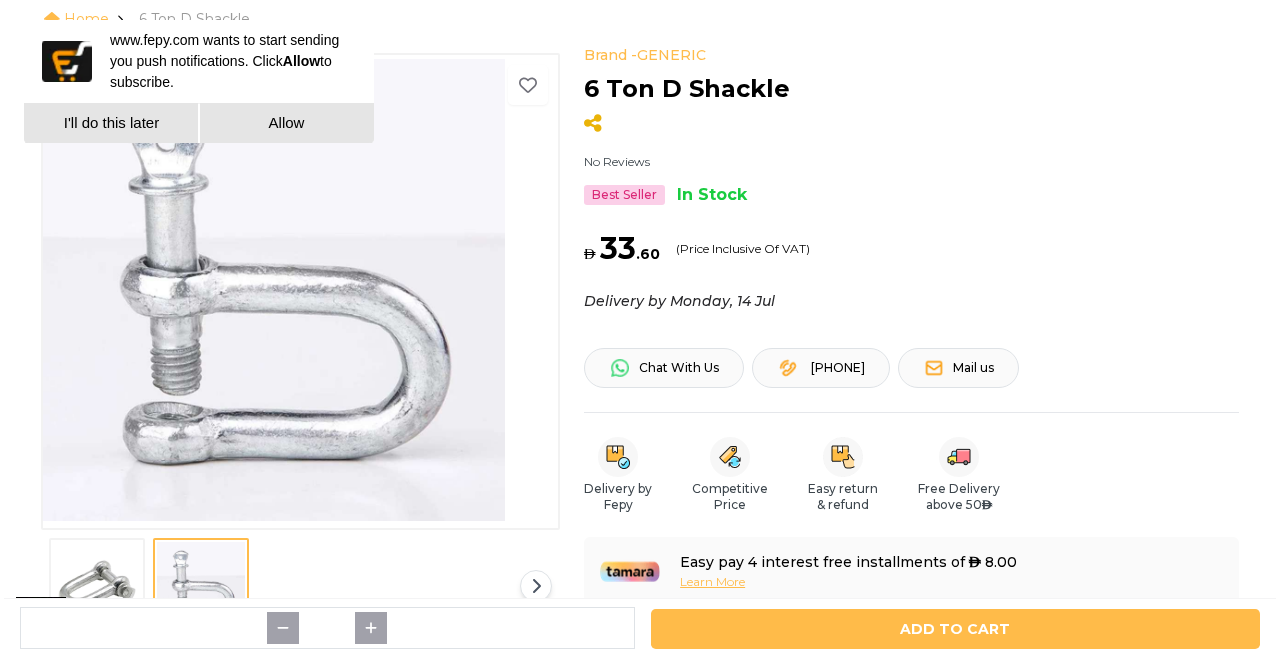 scroll, scrollTop: 100, scrollLeft: 0, axis: vertical 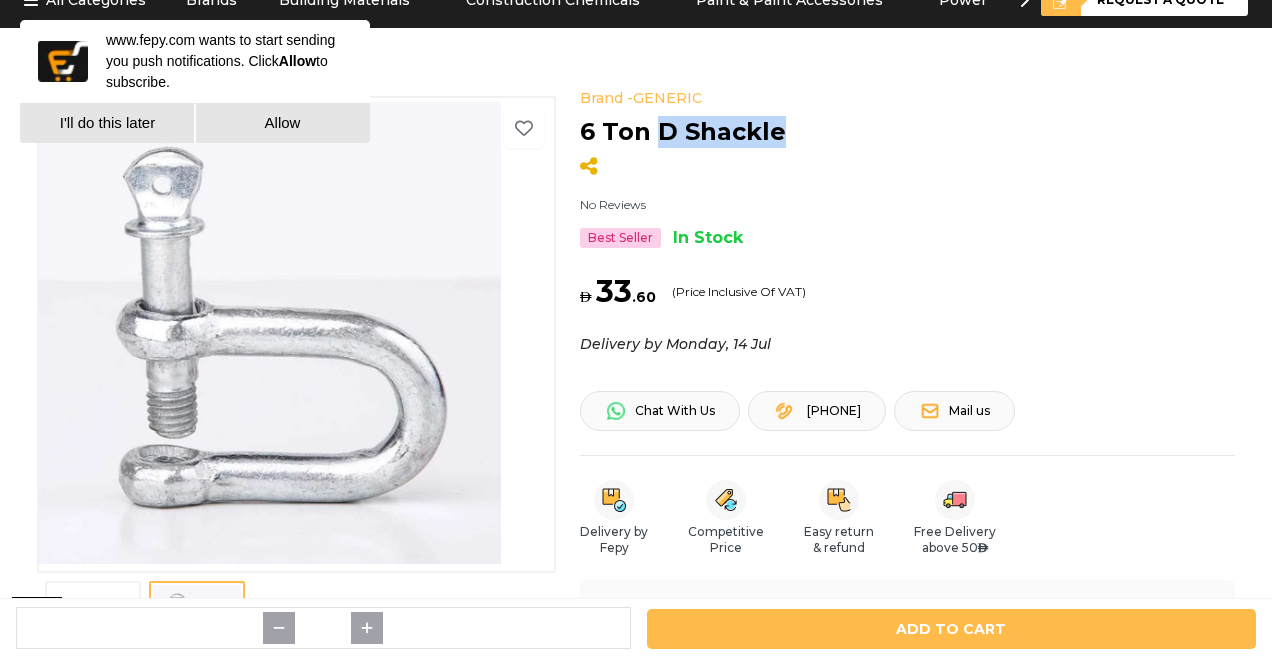 drag, startPoint x: 604, startPoint y: 130, endPoint x: 718, endPoint y: 130, distance: 114 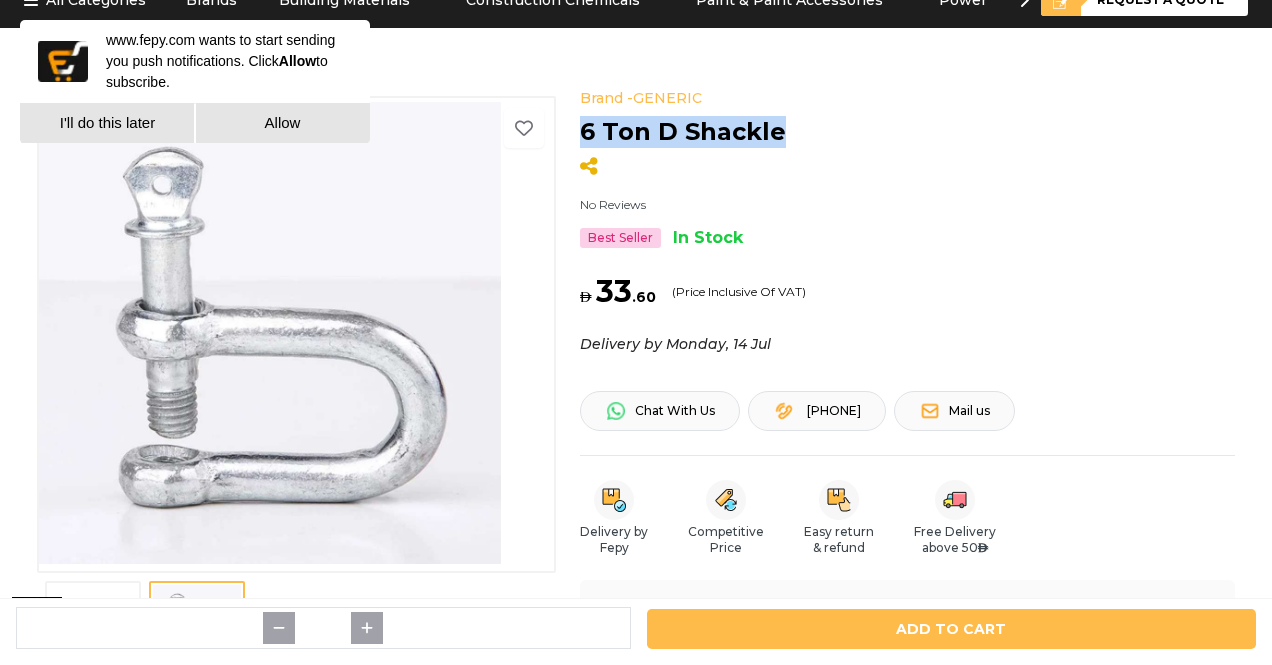 drag, startPoint x: 531, startPoint y: 133, endPoint x: 727, endPoint y: 140, distance: 196.12495 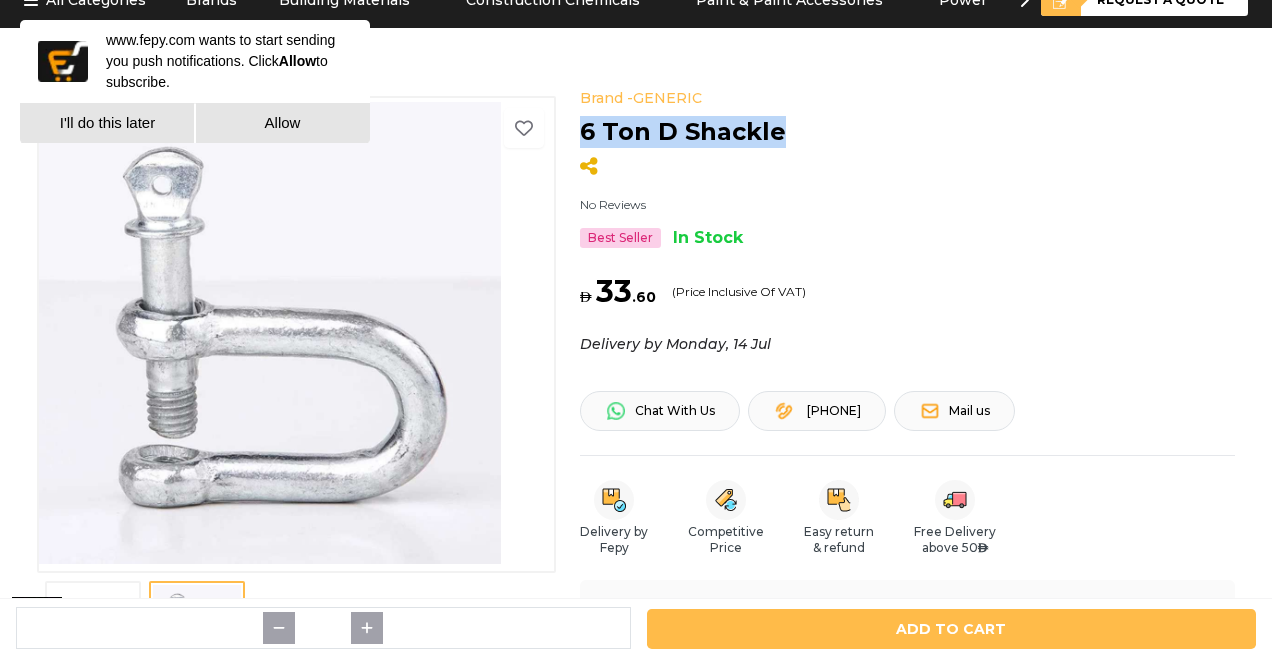 copy on "6 Ton D Shackle" 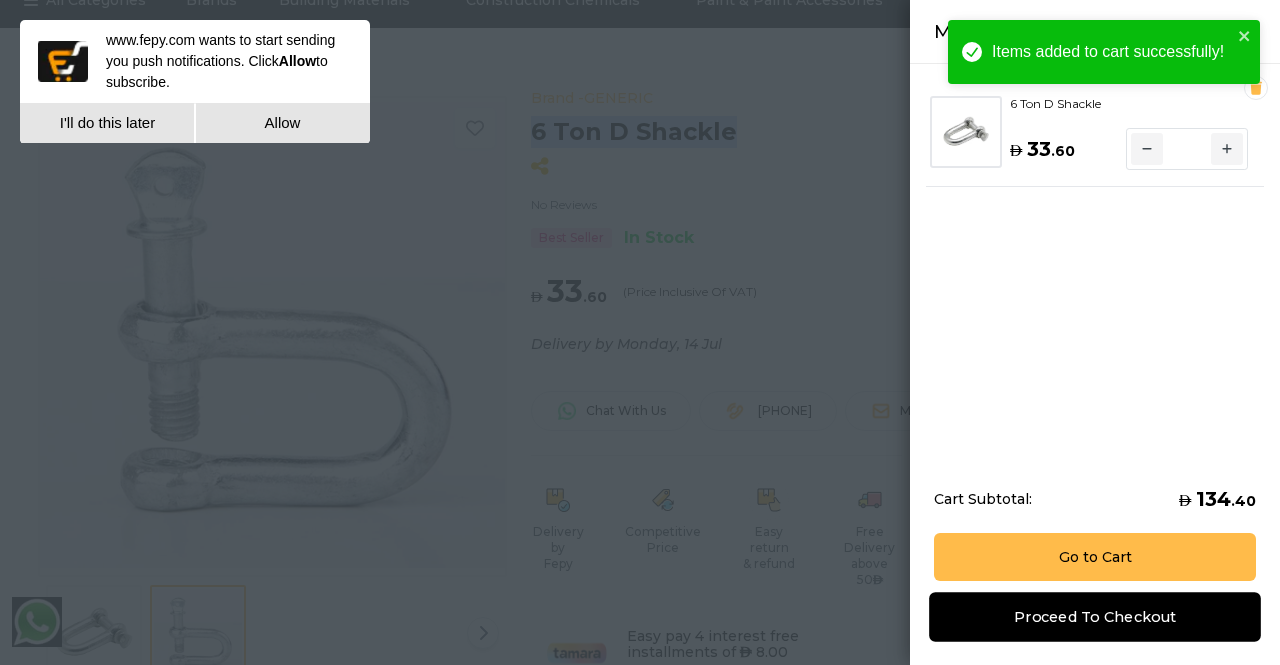 click on "Proceed To Checkout" at bounding box center (1095, 616) 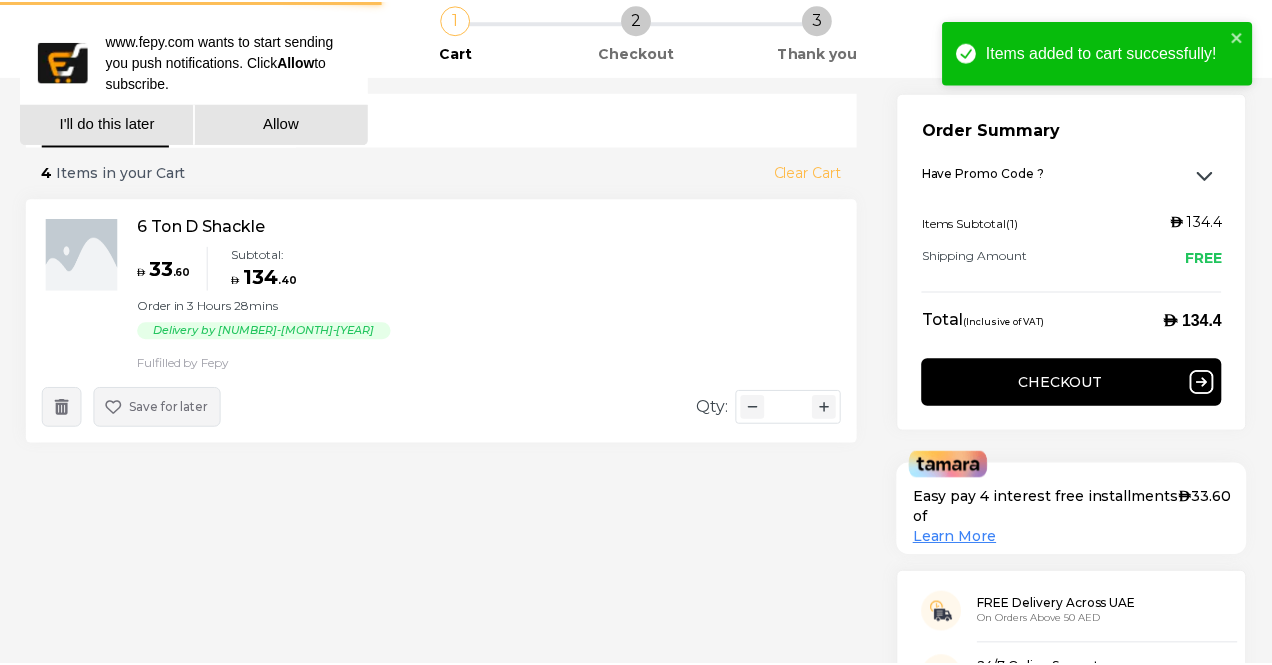 scroll, scrollTop: 0, scrollLeft: 0, axis: both 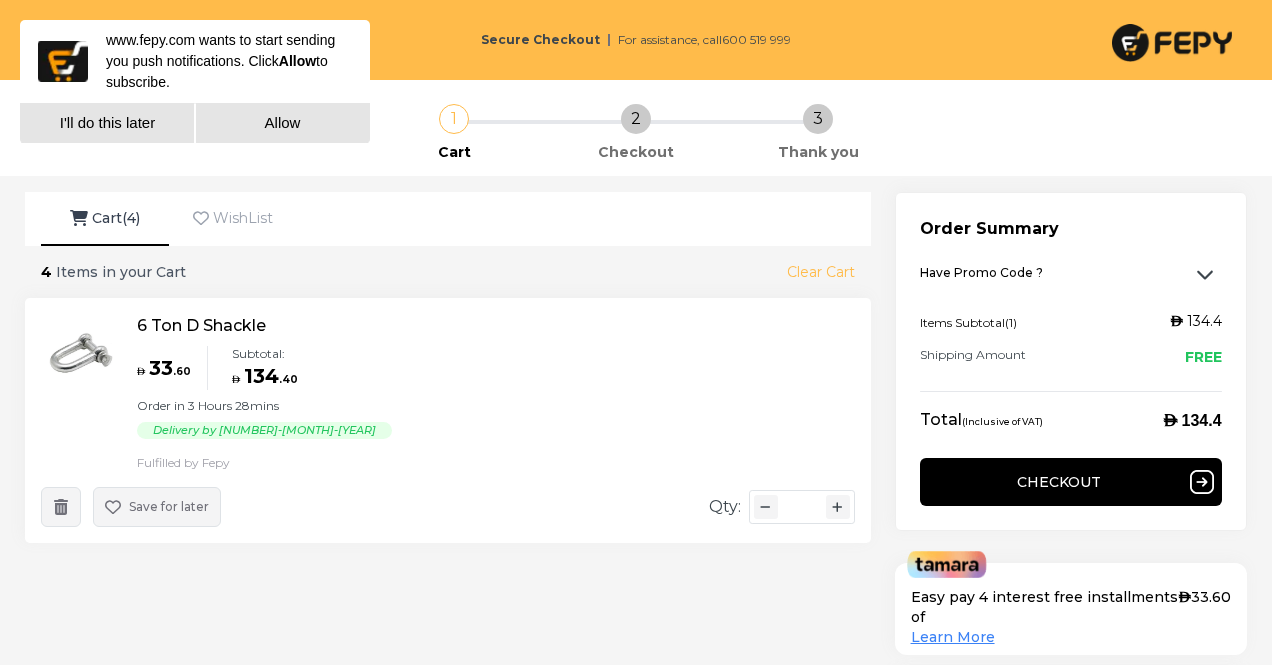 click 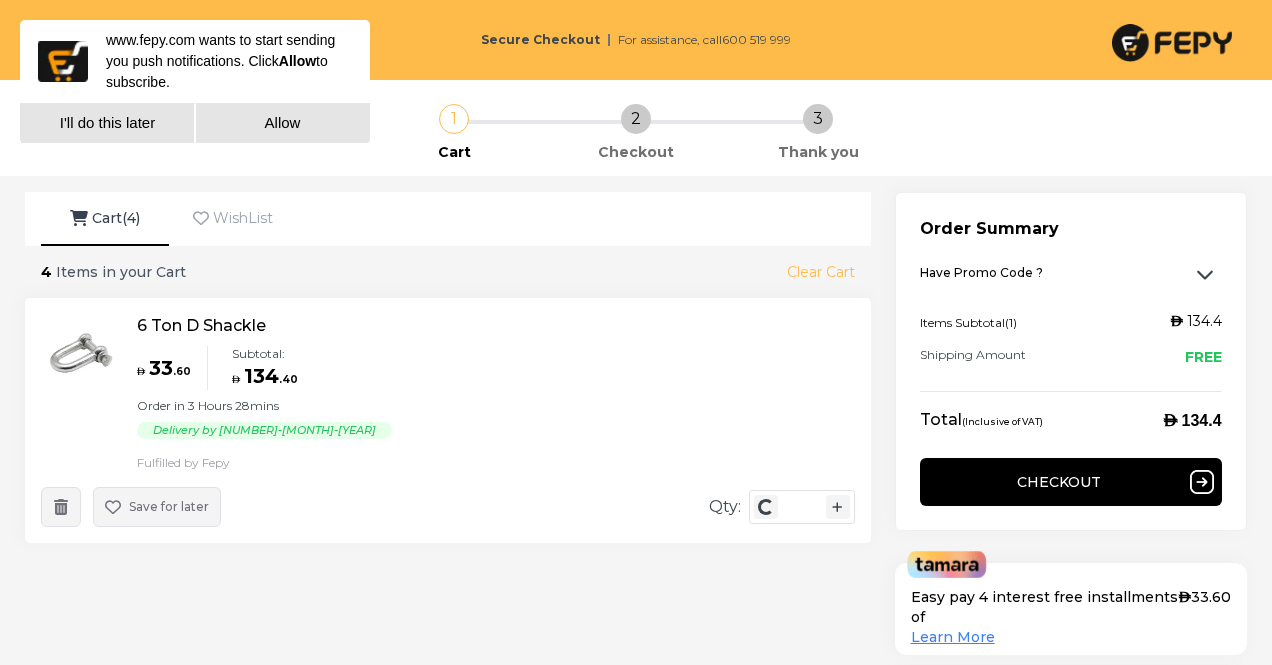 click on "Loading..." at bounding box center [766, 507] 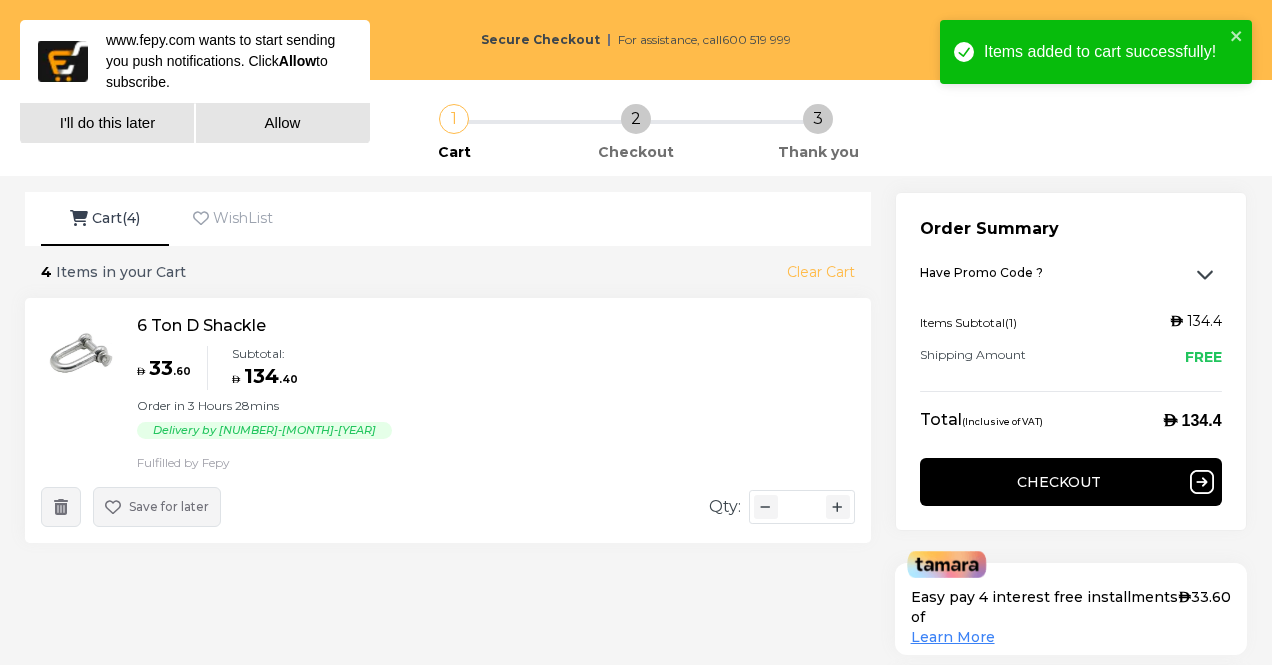 type on "*" 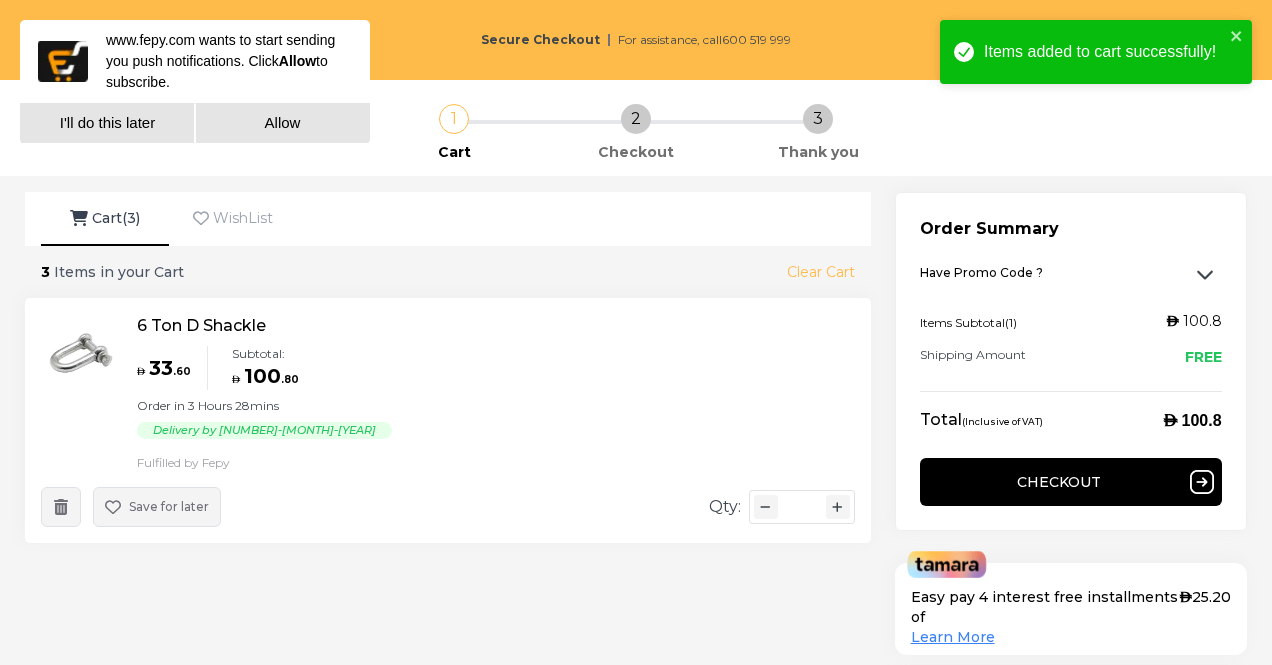click 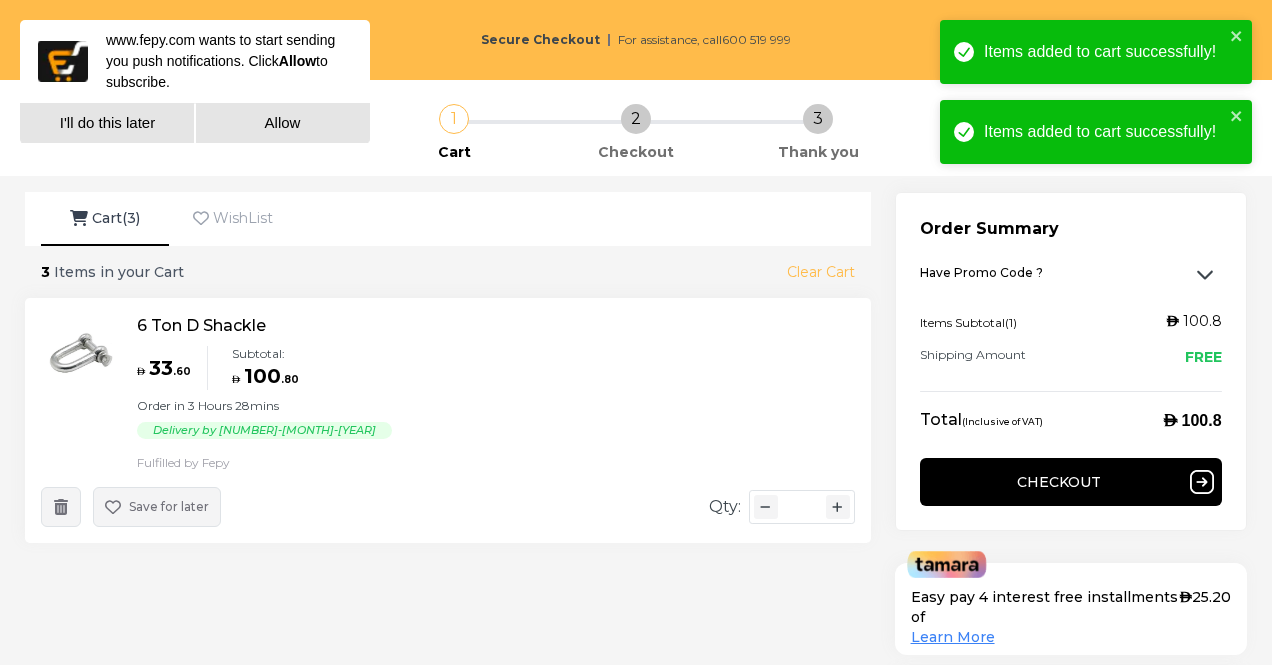 type on "*" 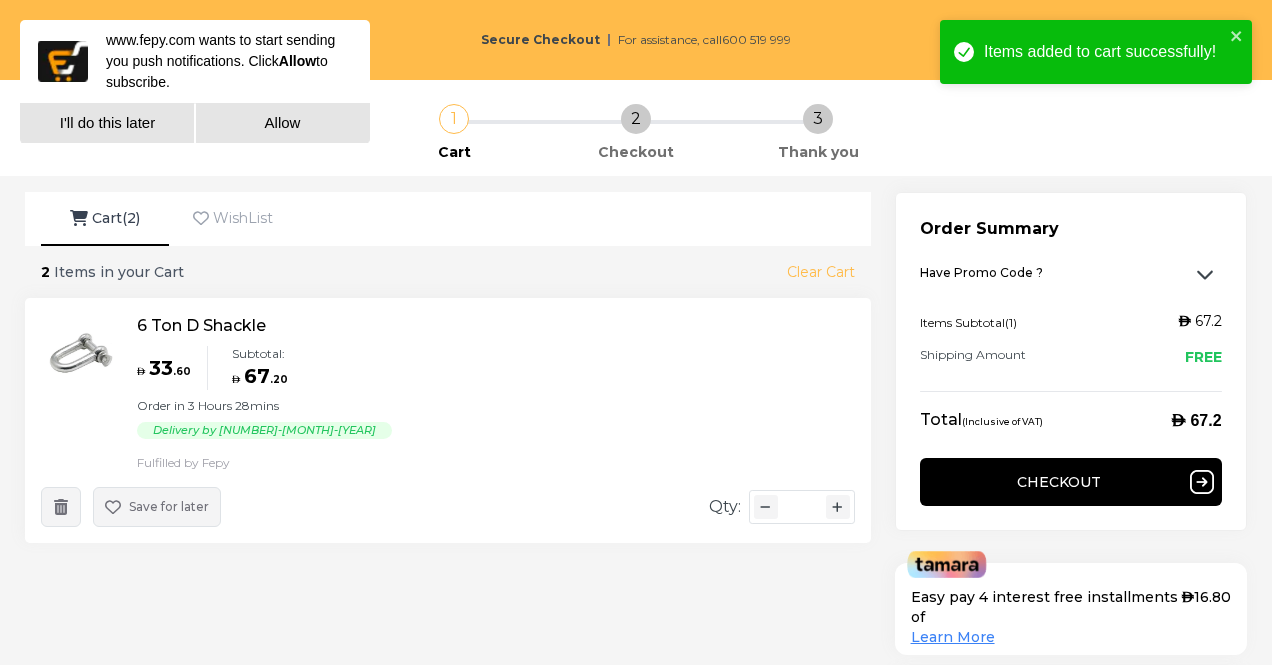 click on "Checkout" at bounding box center [1071, 482] 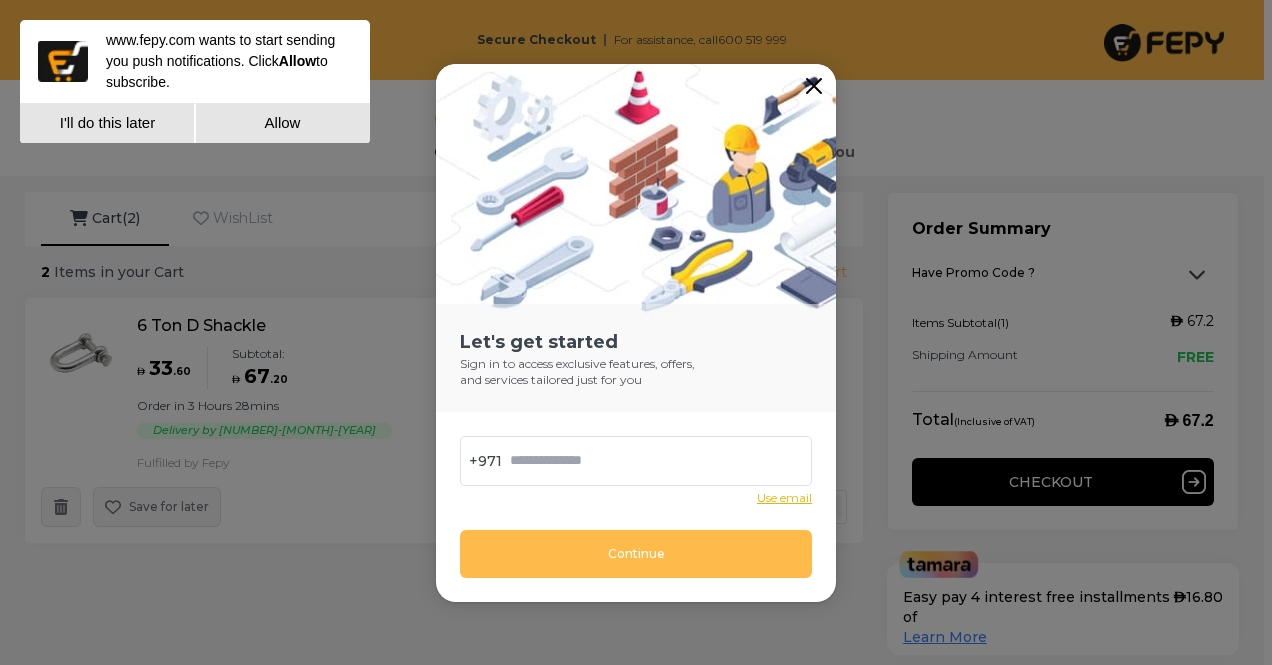 click at bounding box center (652, 461) 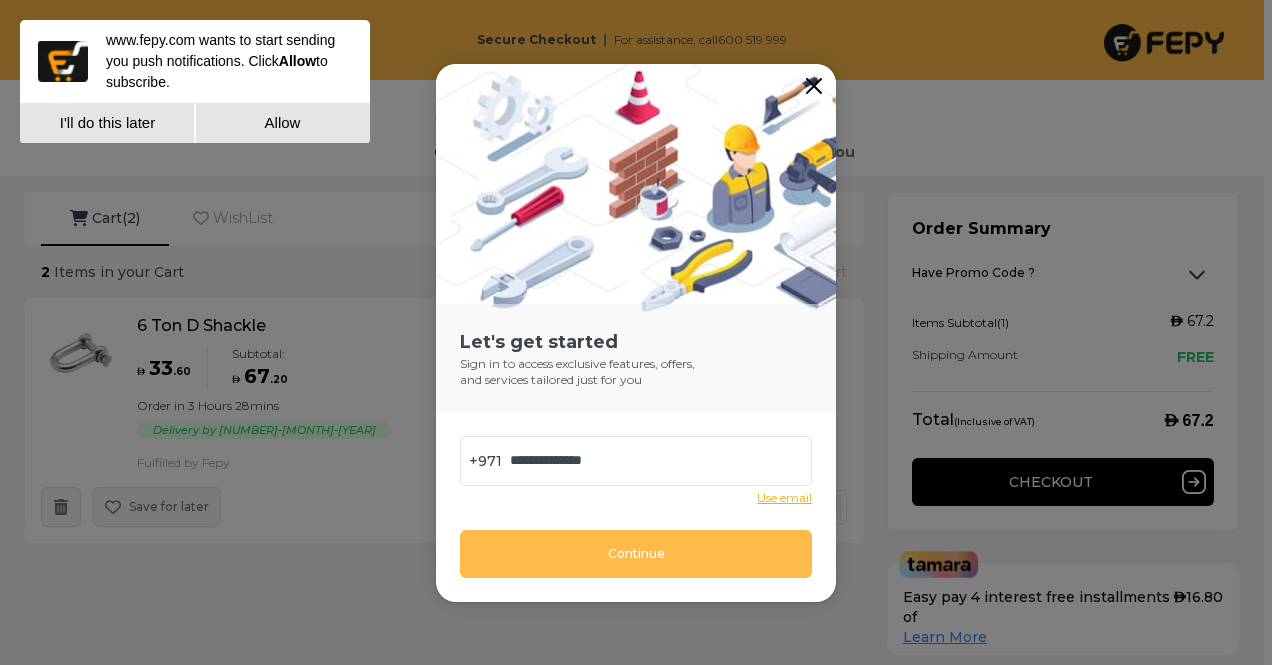drag, startPoint x: 654, startPoint y: 463, endPoint x: 266, endPoint y: 404, distance: 392.46017 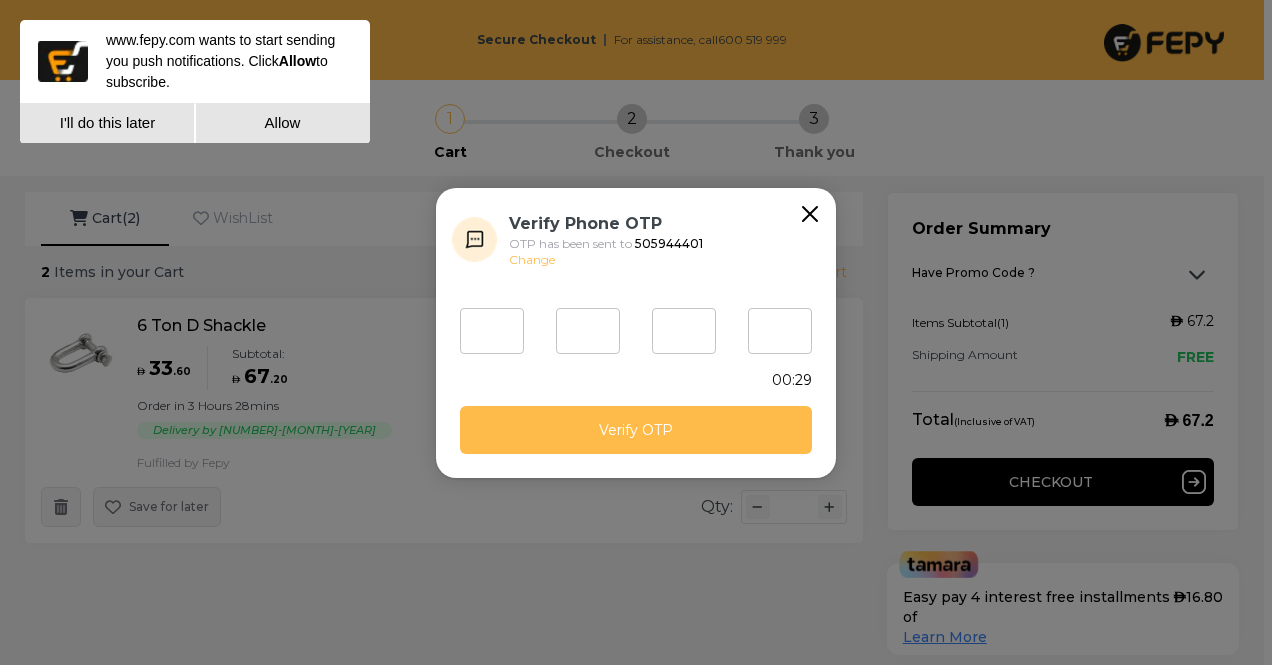 click at bounding box center (492, 331) 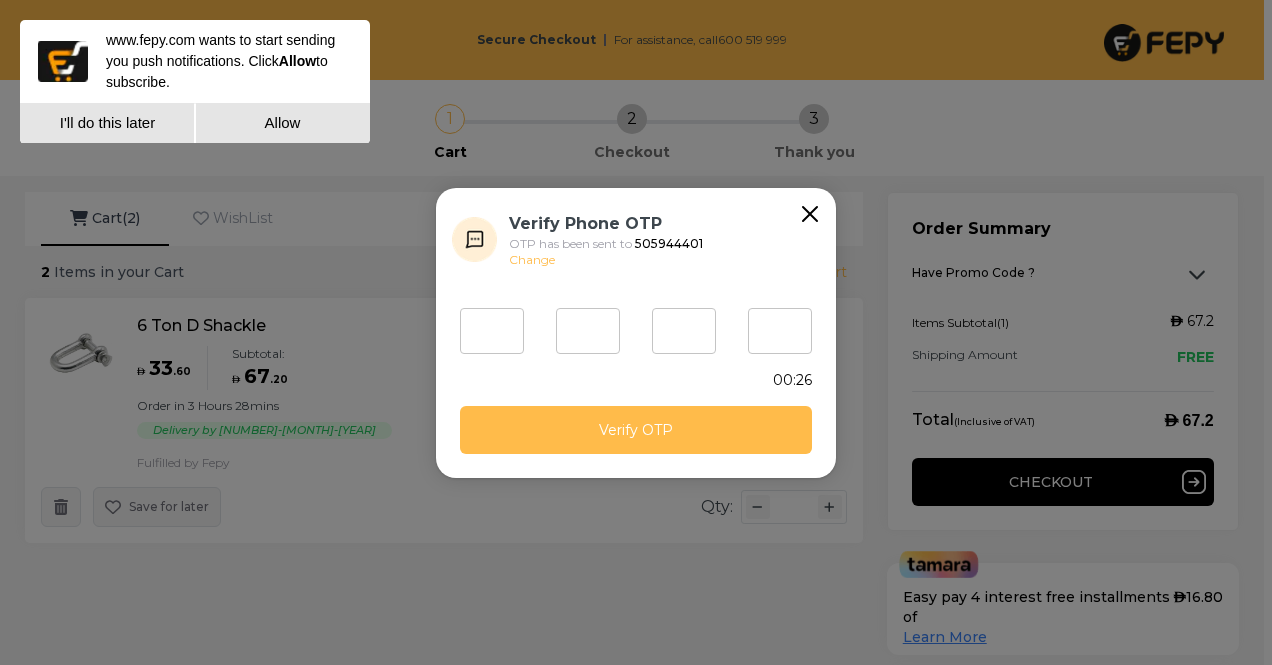 click on "Allow" at bounding box center (282, 123) 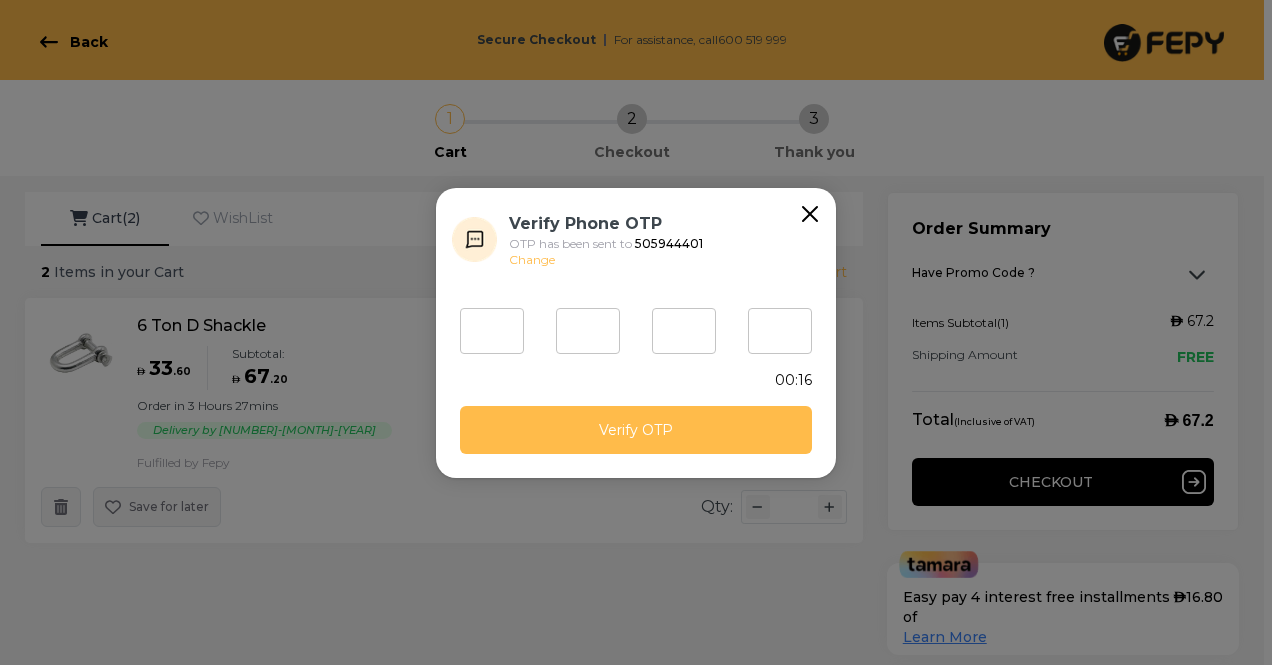 click at bounding box center (492, 331) 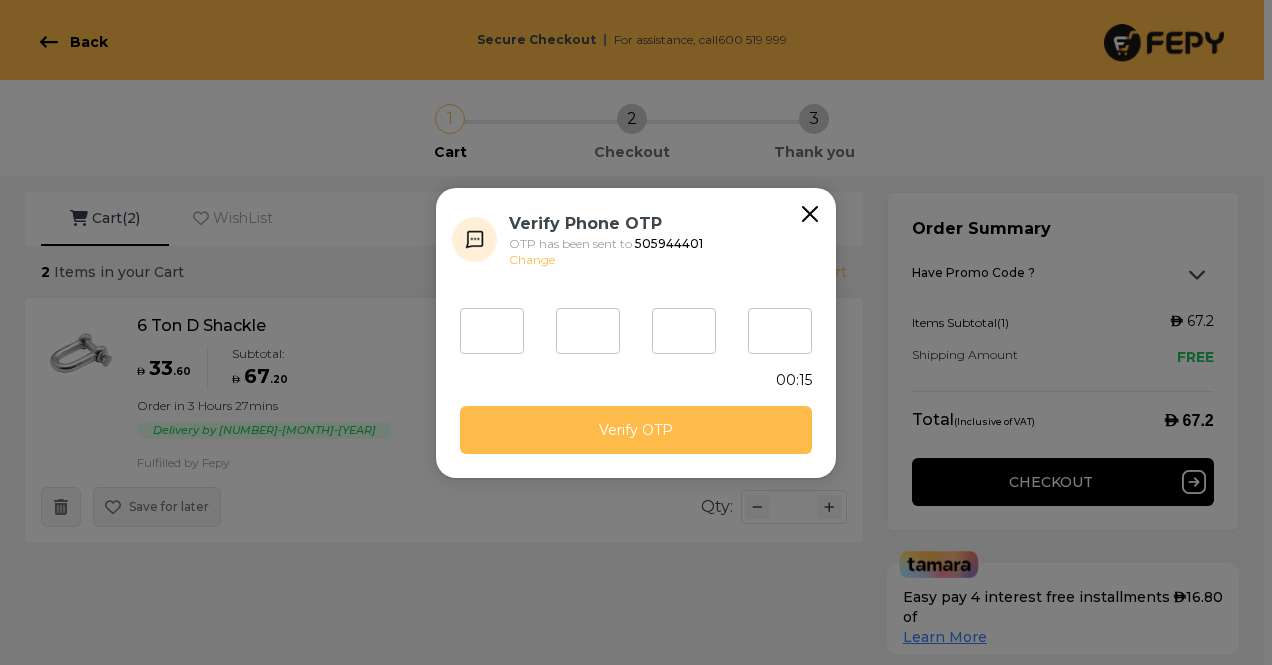type on "*" 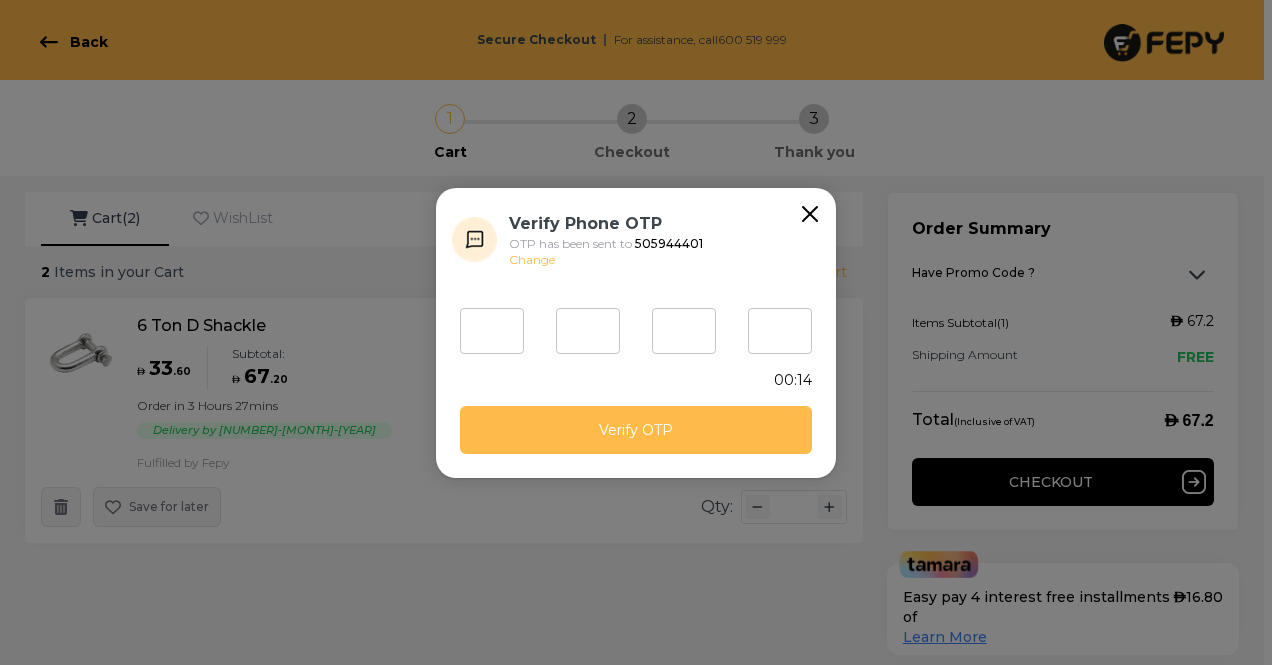type on "*" 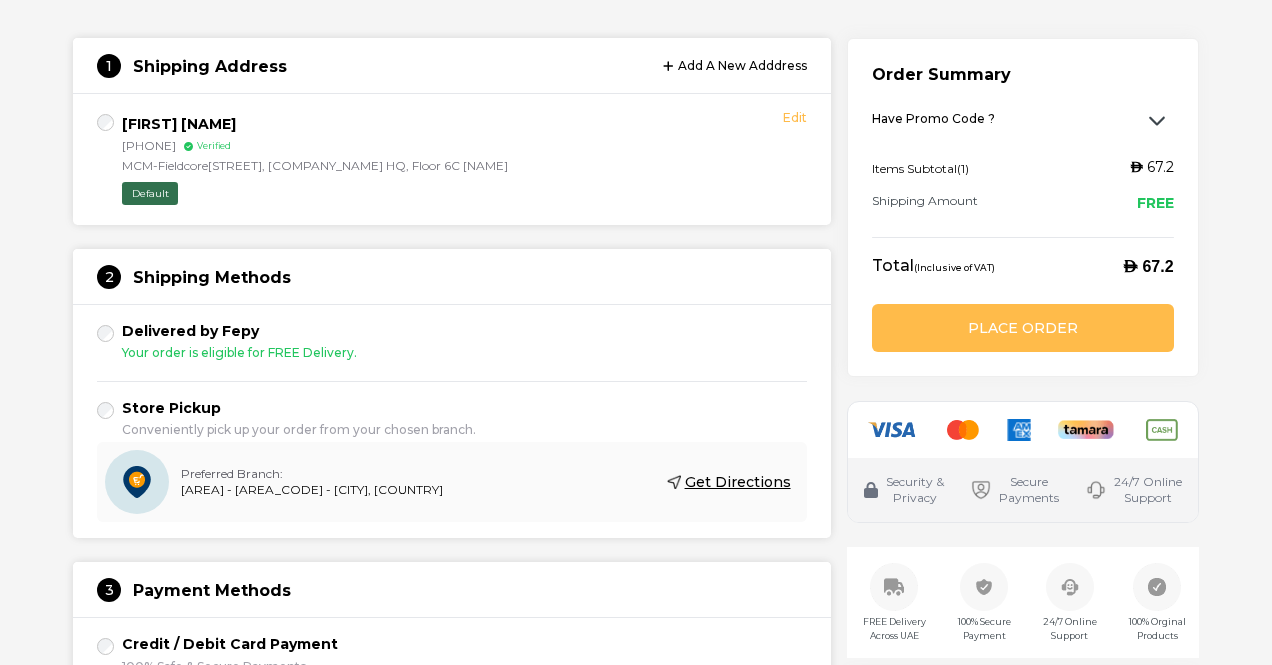 scroll, scrollTop: 200, scrollLeft: 0, axis: vertical 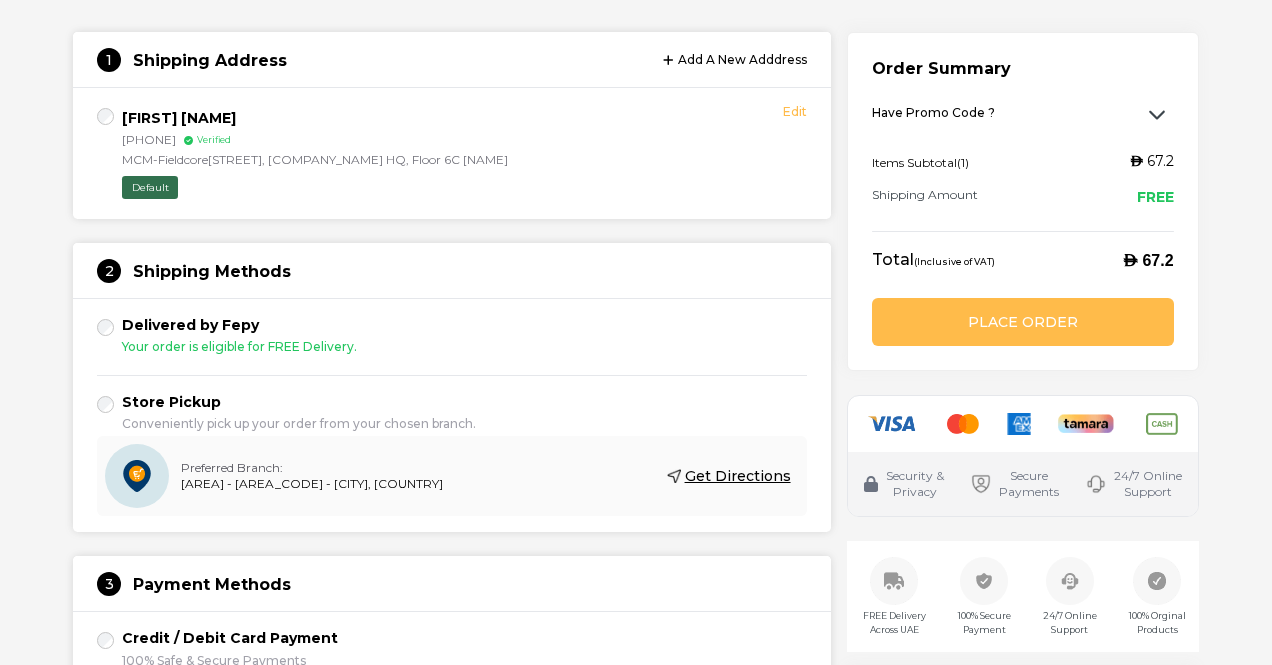 click on "Get Directions" at bounding box center (729, 476) 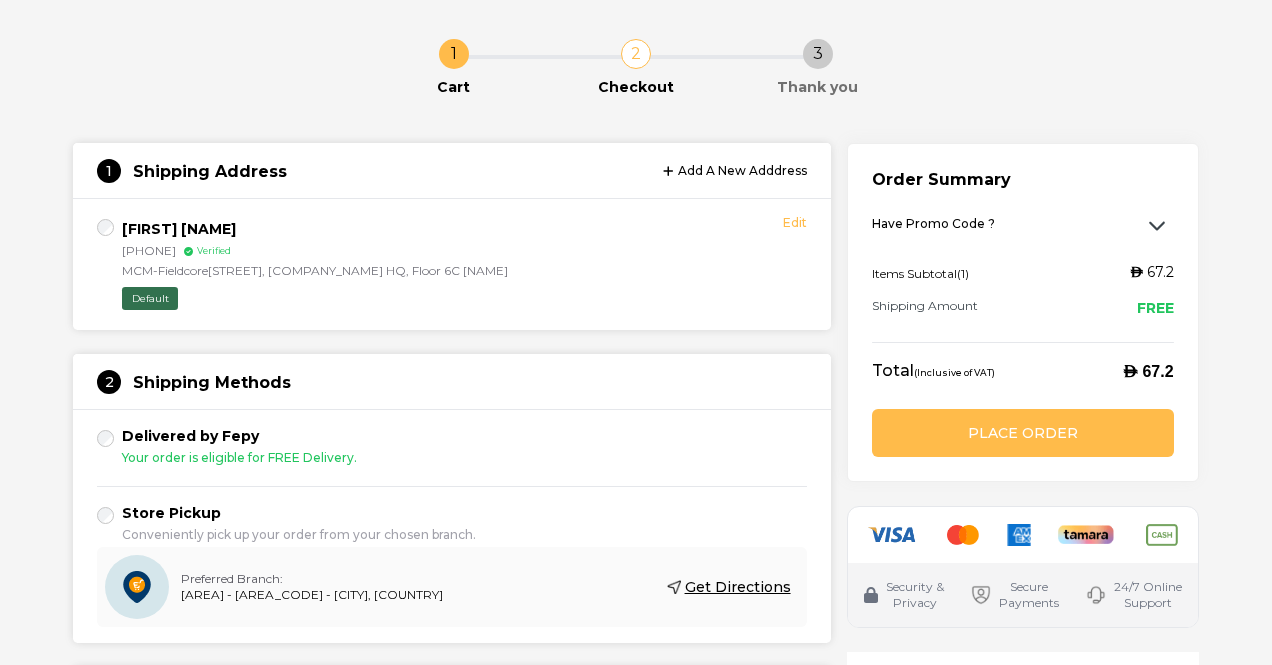 scroll, scrollTop: 0, scrollLeft: 0, axis: both 